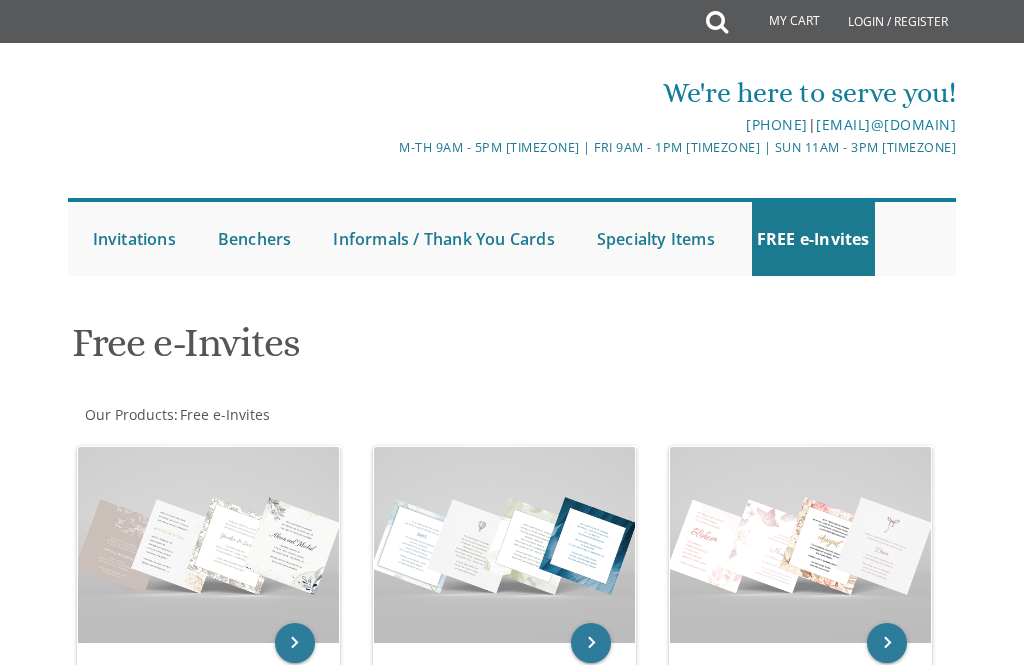 scroll, scrollTop: 0, scrollLeft: 0, axis: both 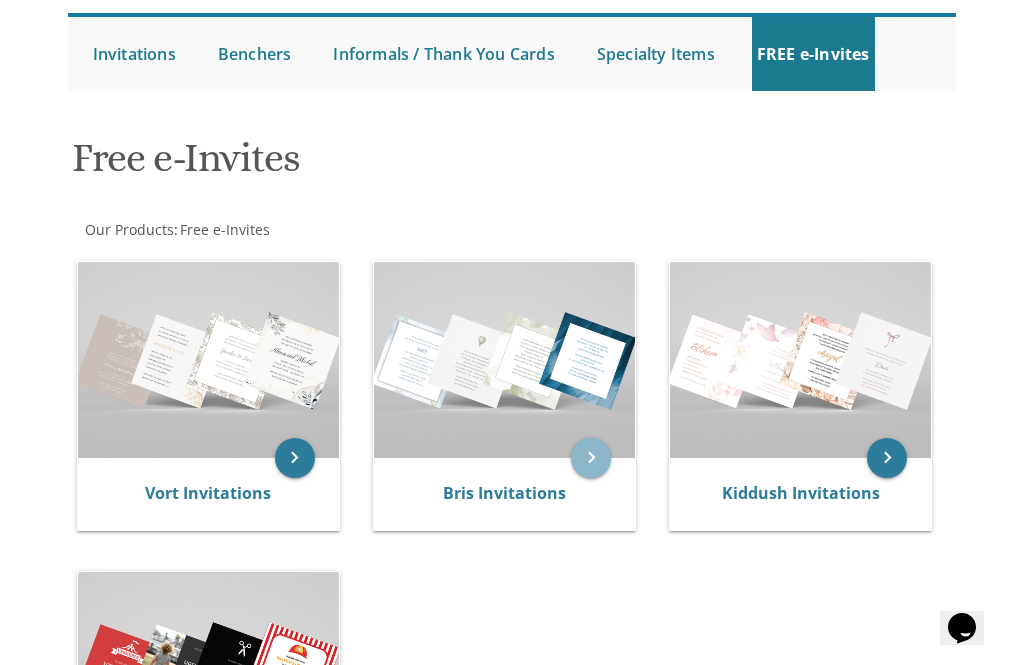 click on "keyboard_arrow_right" at bounding box center (591, 458) 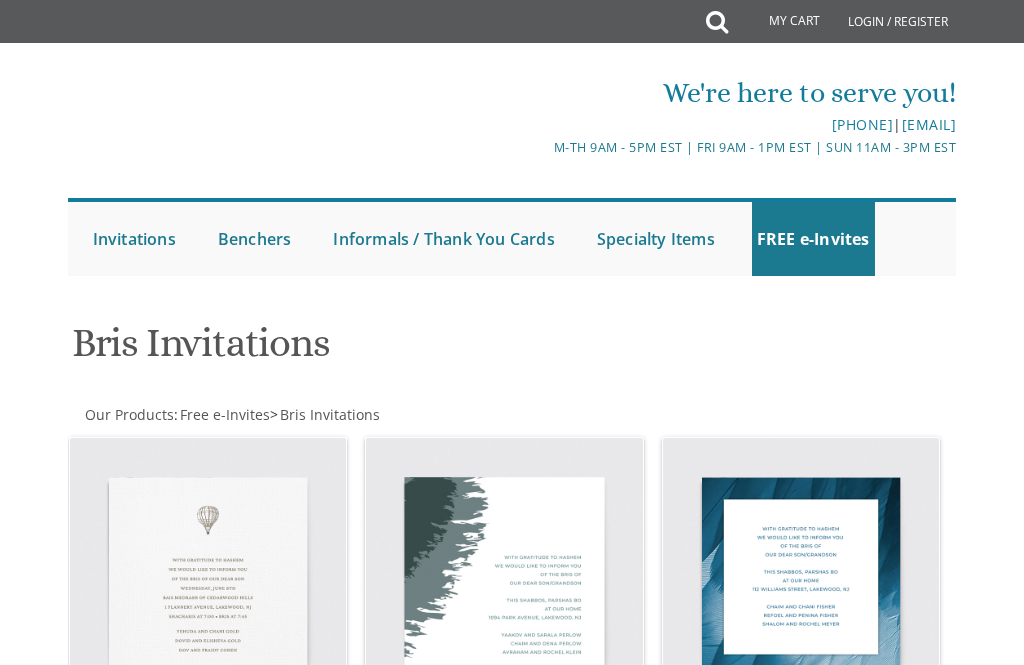 scroll, scrollTop: 0, scrollLeft: 0, axis: both 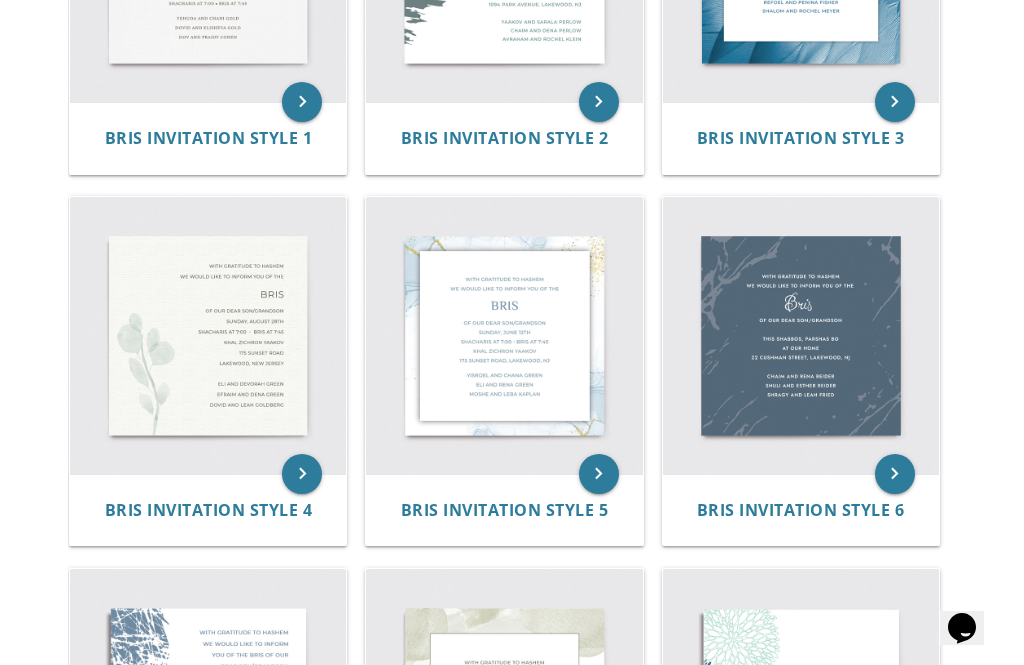 click at bounding box center (504, 335) 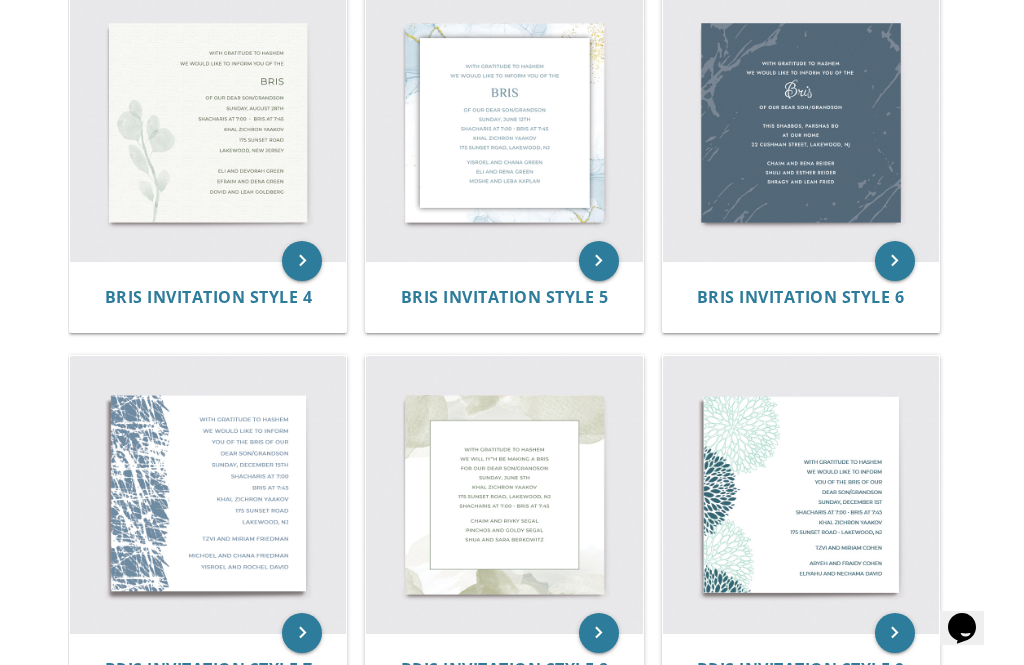 scroll, scrollTop: 859, scrollLeft: 0, axis: vertical 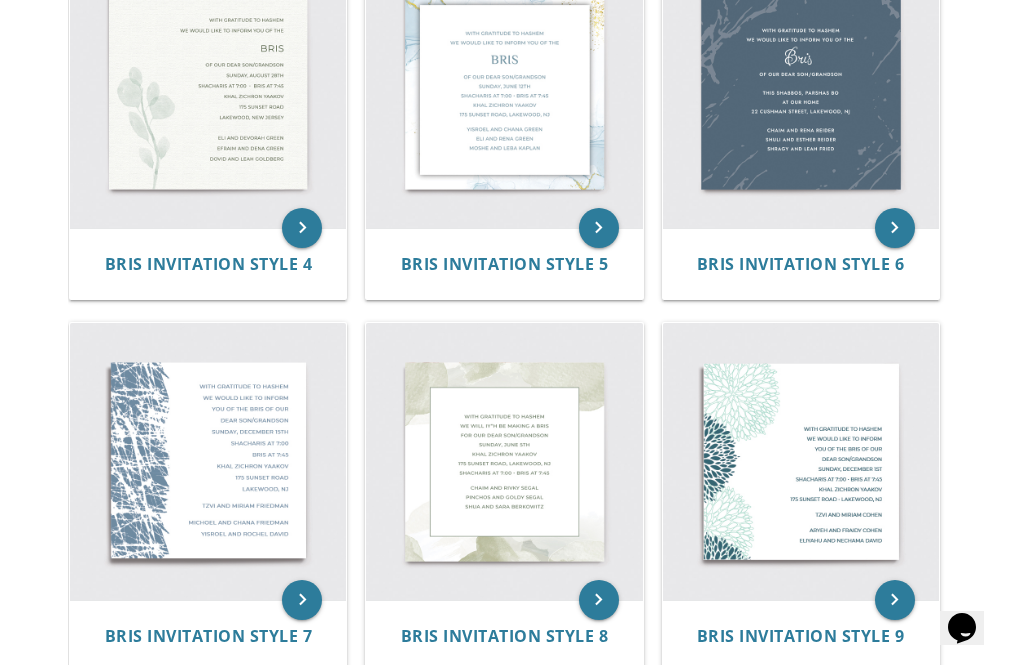 click at bounding box center (208, 461) 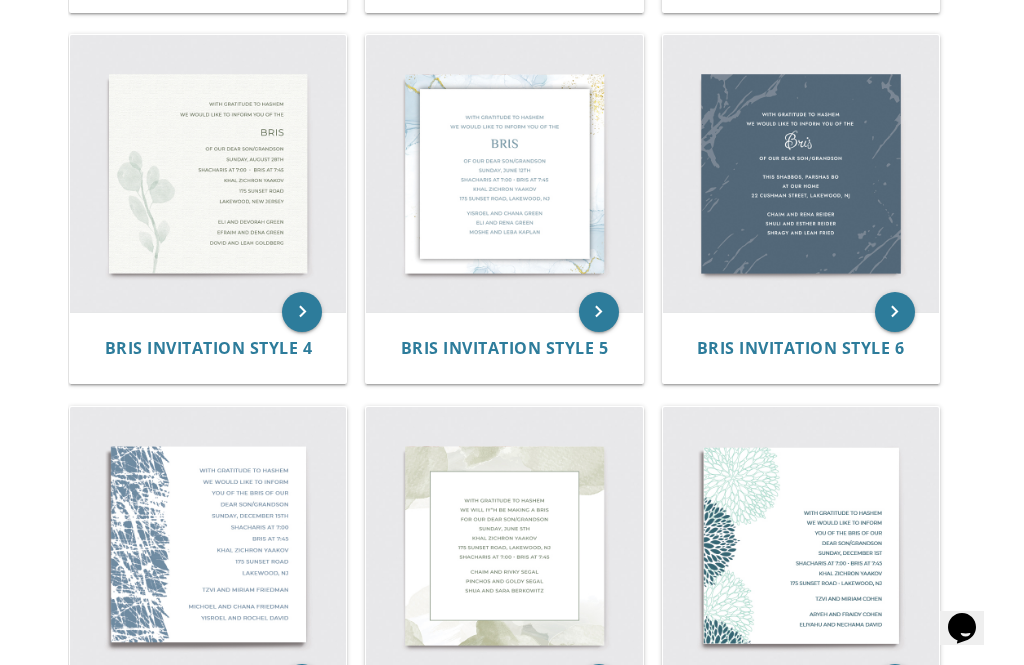 scroll, scrollTop: 773, scrollLeft: 0, axis: vertical 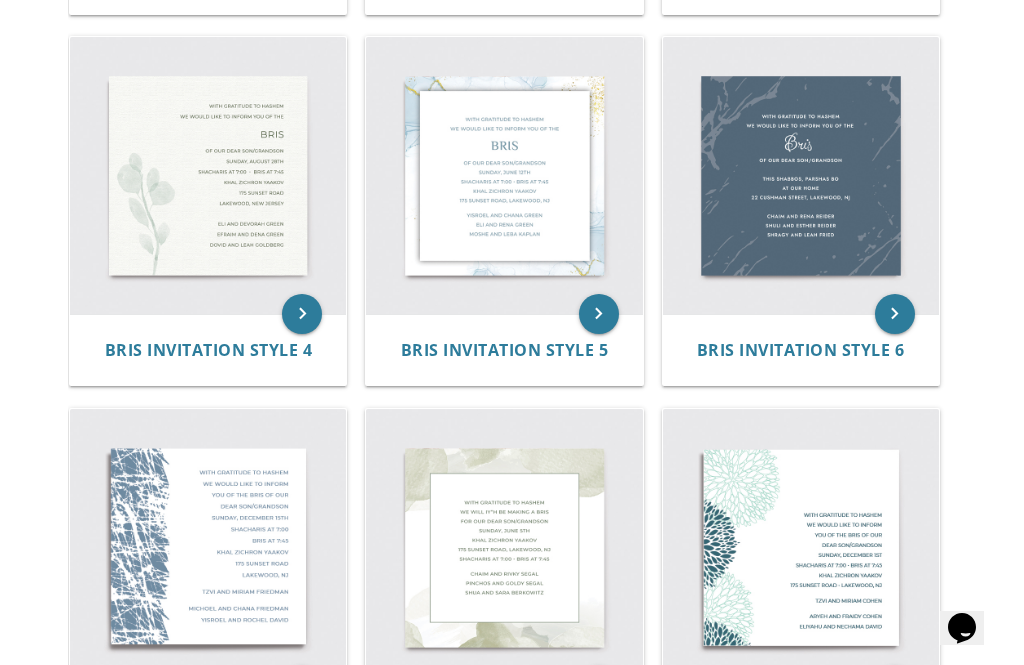 click at bounding box center (504, 175) 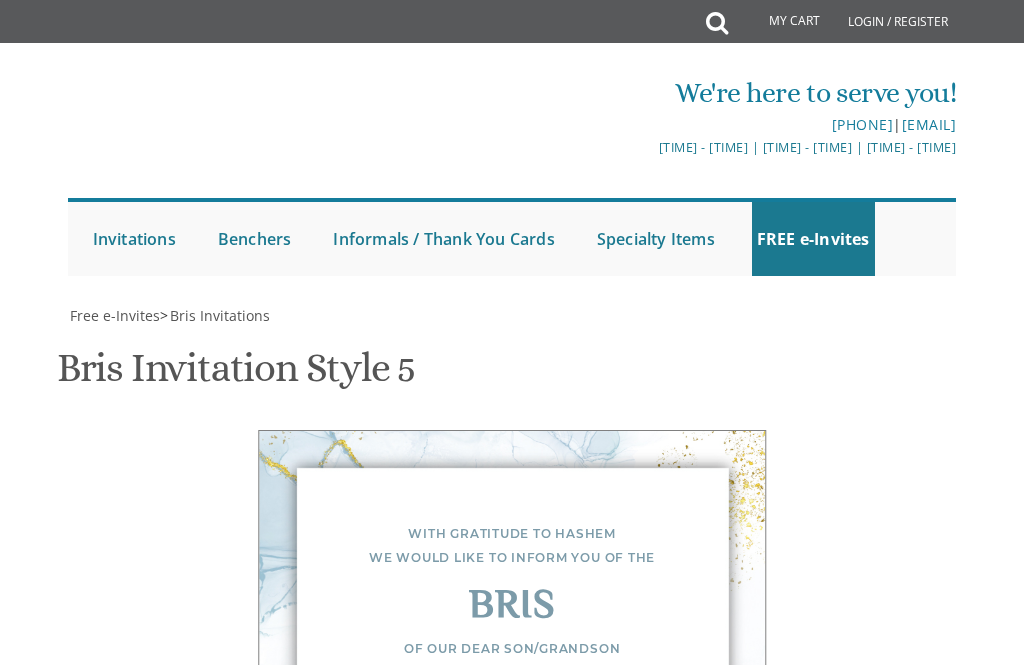 scroll, scrollTop: 0, scrollLeft: 0, axis: both 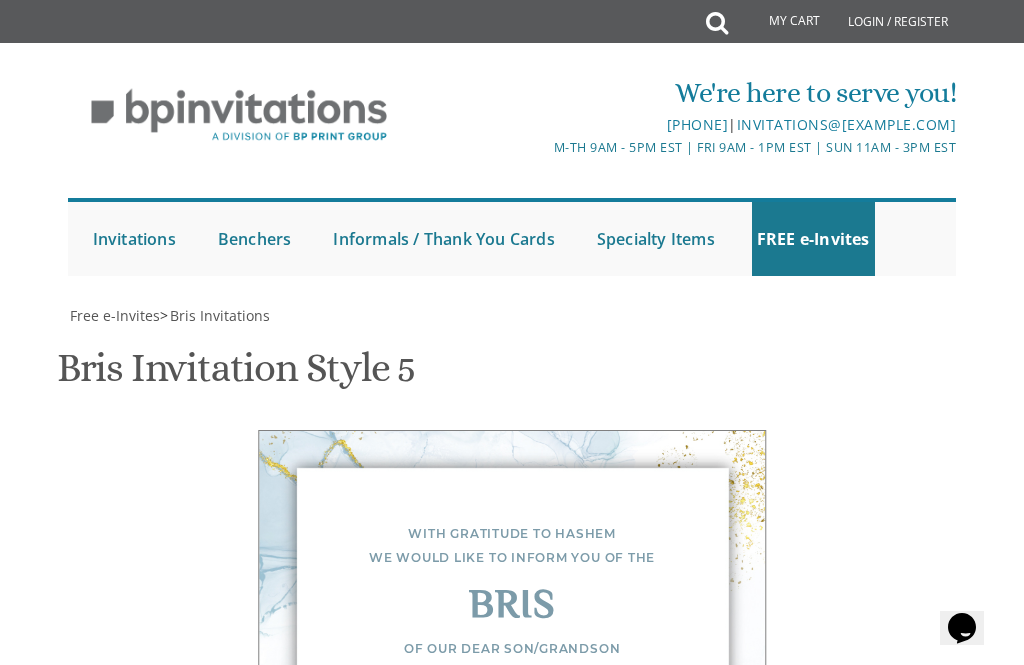 click on "With gratitude to Hashem
We would like to inform you of the" at bounding box center [654, 1115] 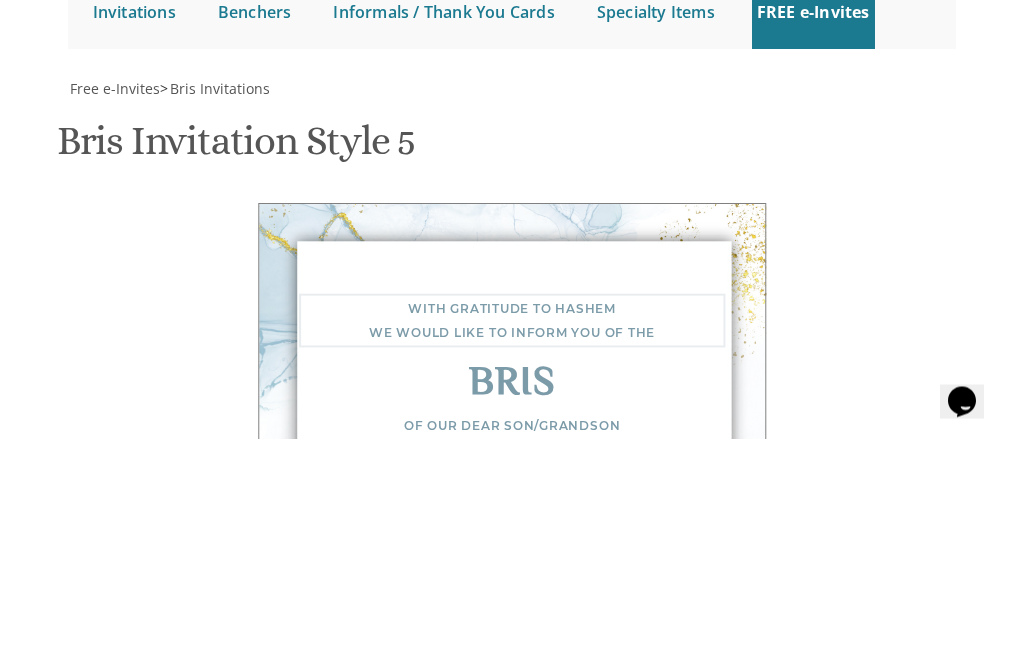 click on "With gratitude to Hashem
We would like to inform you of the" at bounding box center [654, 1119] 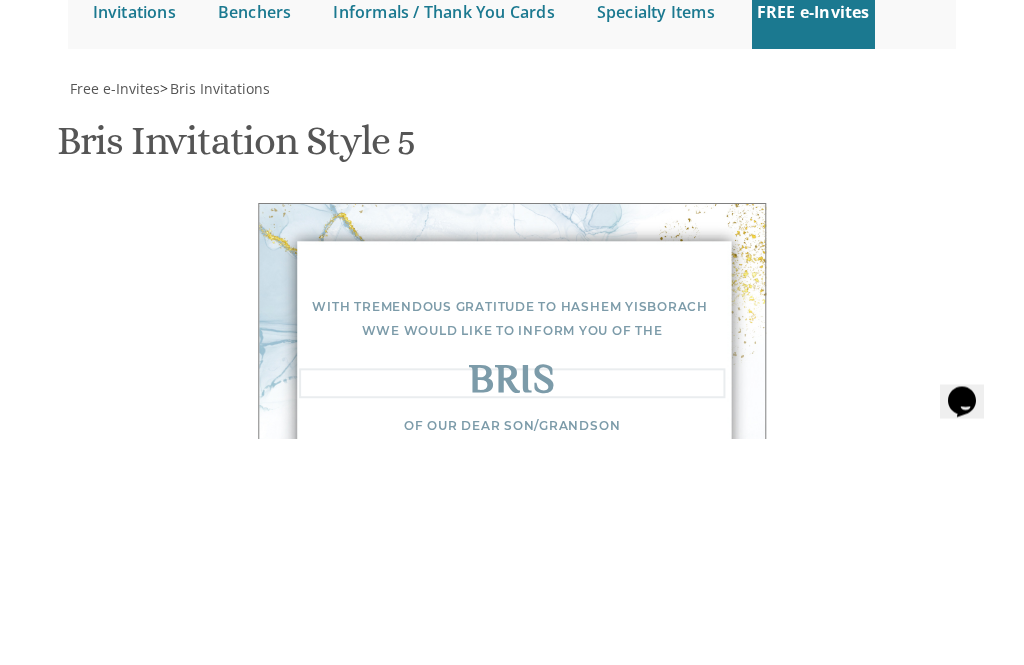 type on "BRIS" 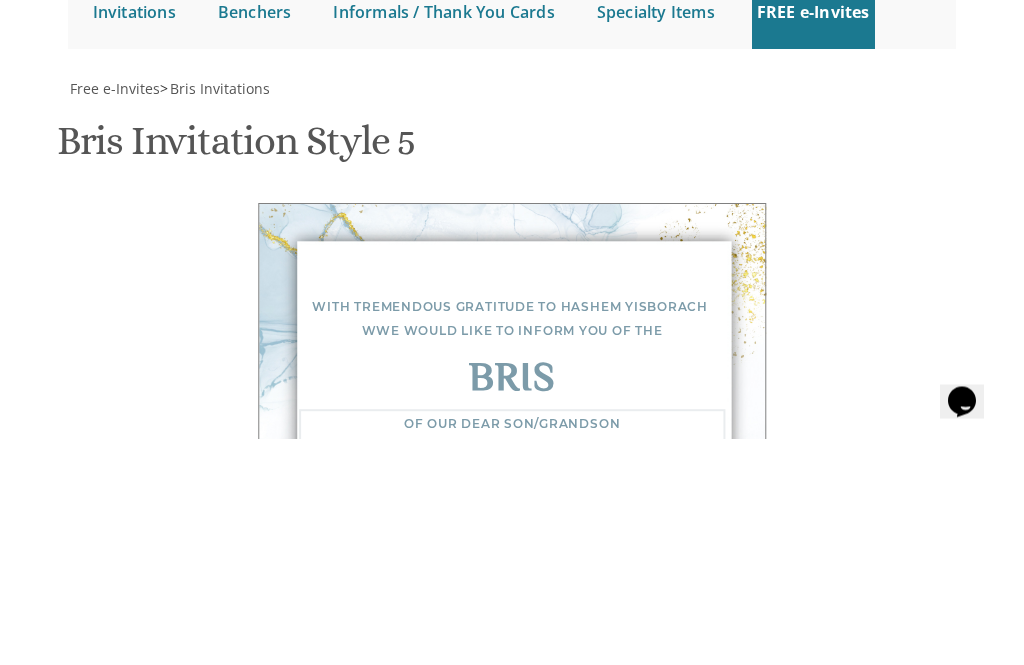 click on "Yisroel and Chana Green
Eli and Rena Green
Moshe and Leba Kaplan" at bounding box center [654, 1393] 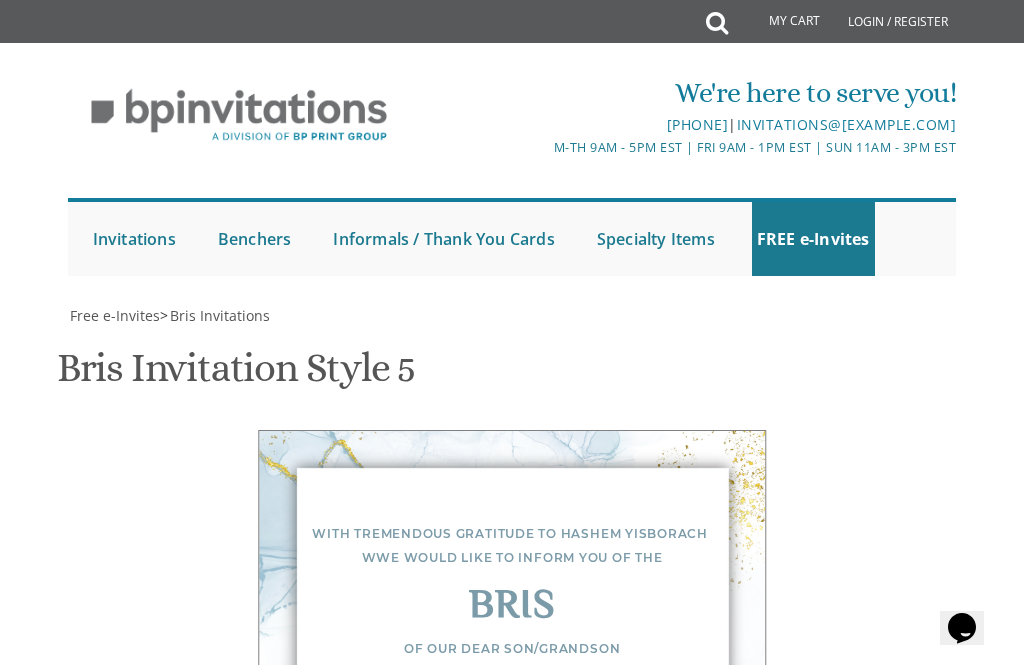 scroll, scrollTop: 1053, scrollLeft: 0, axis: vertical 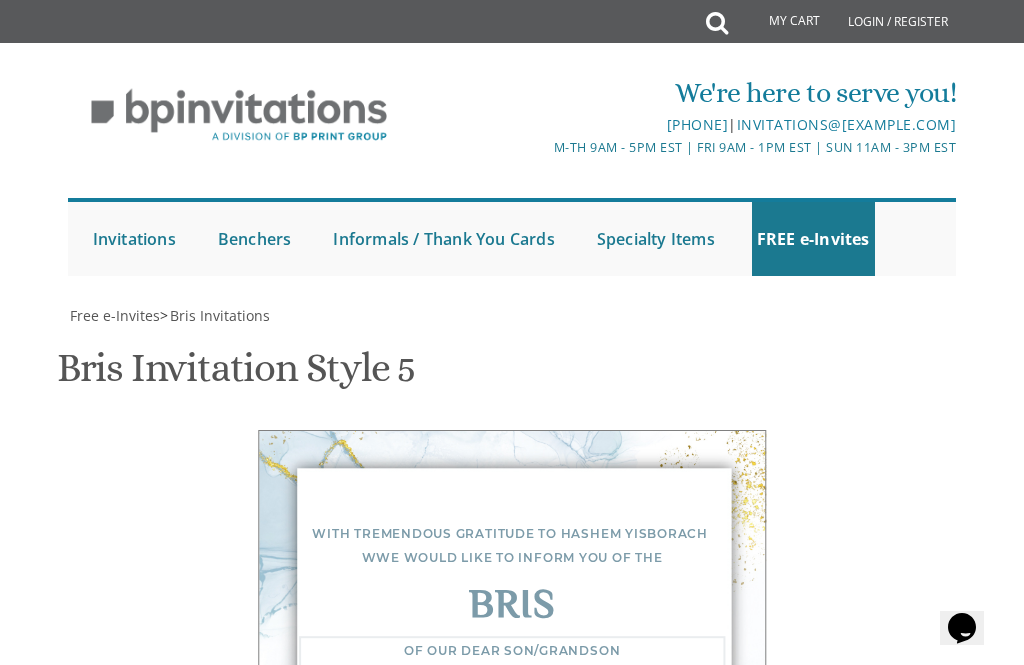 click on "Of our dear son/grandson
Sunday, [DATE] [MONTH]
Shacharis at [TIME]  •  Bris at [TIME]
Bais Medrash Ohr Tuvia
[NUMBER] [STREET] Avenue • [CITY], [STATE]" at bounding box center [654, 1277] 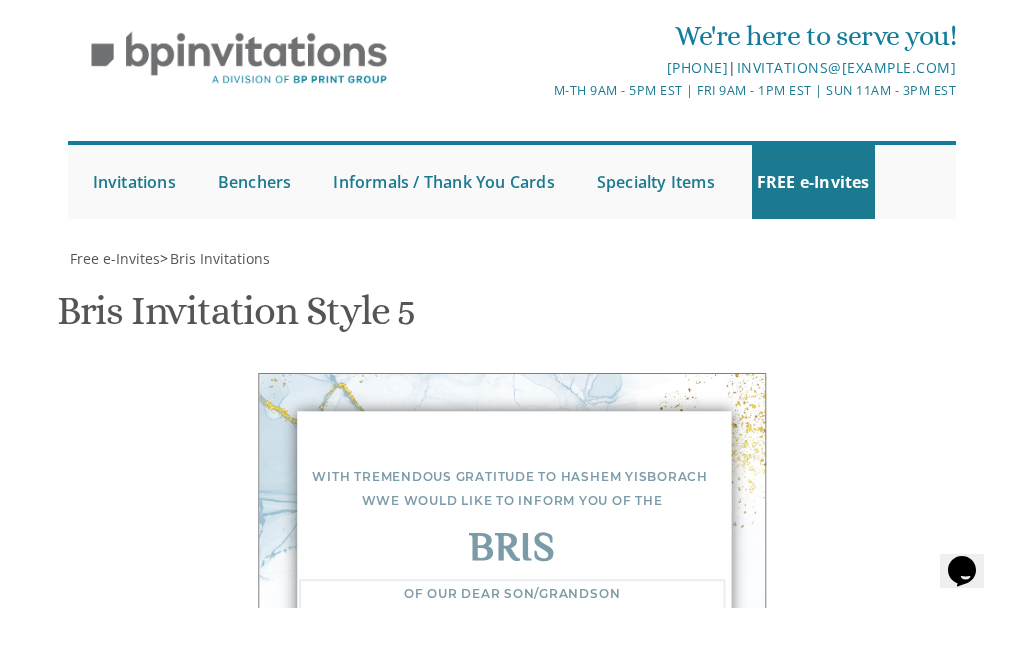 click on "Of our dear son/grandson
Sunday, [DATE] [MONTH]
Shacharis at [TIME]  •  Bris at [TIME]
Bais Medrash Ohr Tuvia
[NUMBER] [STREET] Avenue • [CITY], [STATE]" at bounding box center (654, 1277) 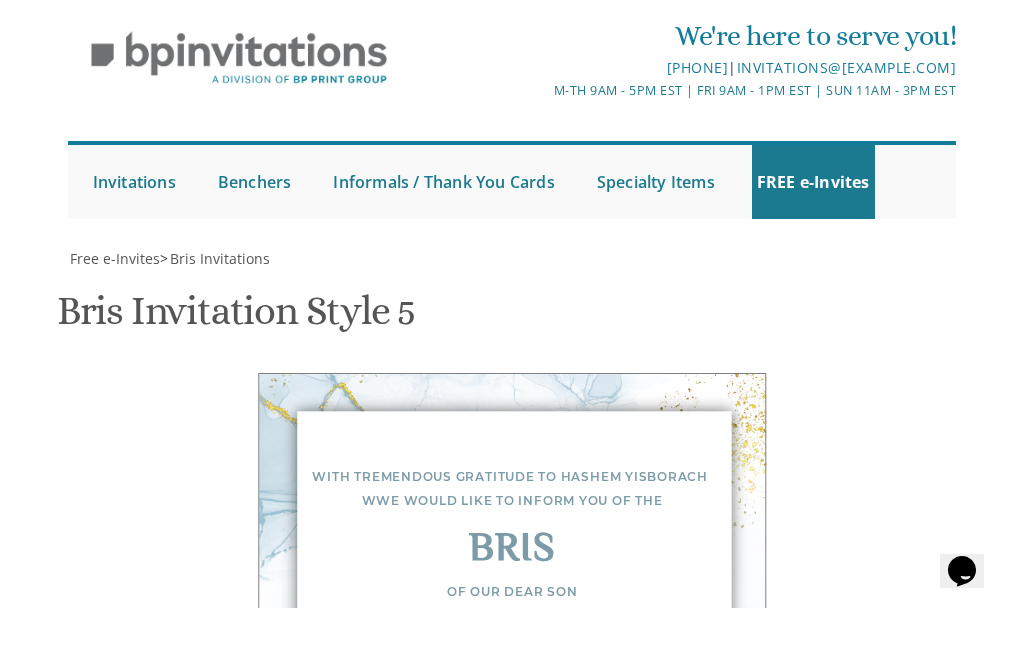 click on "Yisroel and Chana Green
Eli and Rena Green
Moshe and Leba Kaplan" at bounding box center (654, 1393) 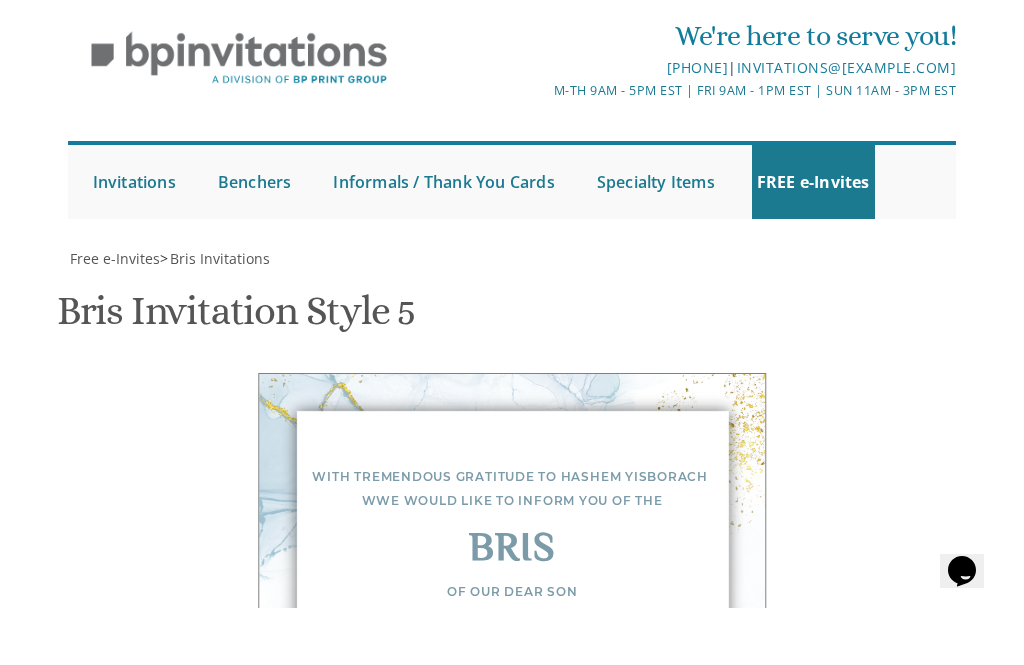 scroll, scrollTop: 1110, scrollLeft: 0, axis: vertical 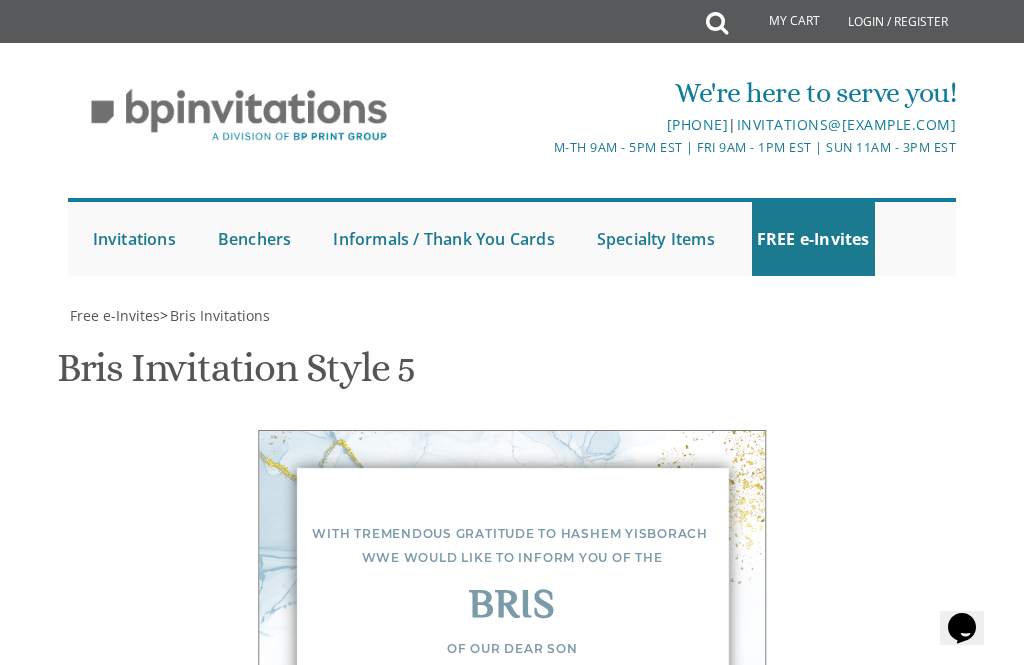 click on "Yisroel and Chana Green
Eli and Rena Green
Moshe and Leba Kaplan" at bounding box center [654, 1389] 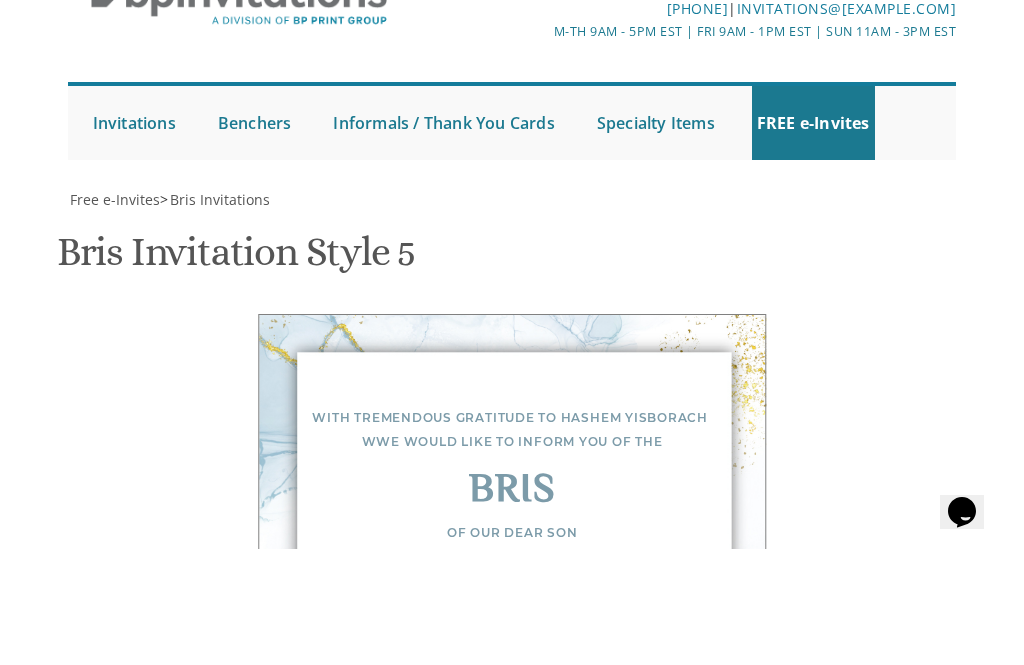 click on "Email Address*" at bounding box center [512, 1497] 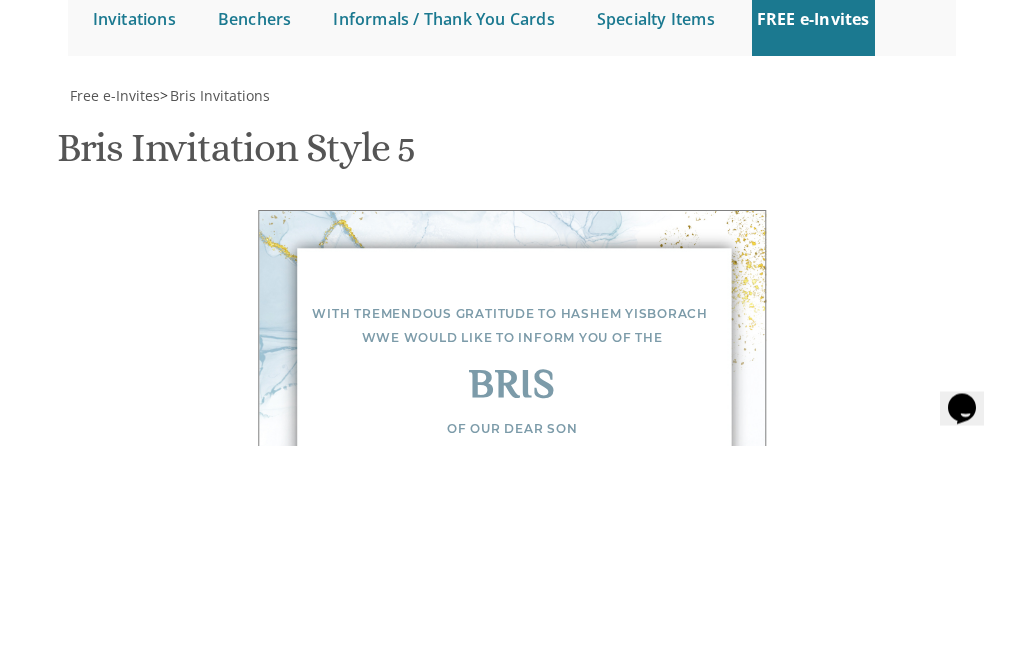 click on "Yisroel and Chana Green
Eli and Rena Green
Moshe and Leba Kaplan" at bounding box center [654, 1393] 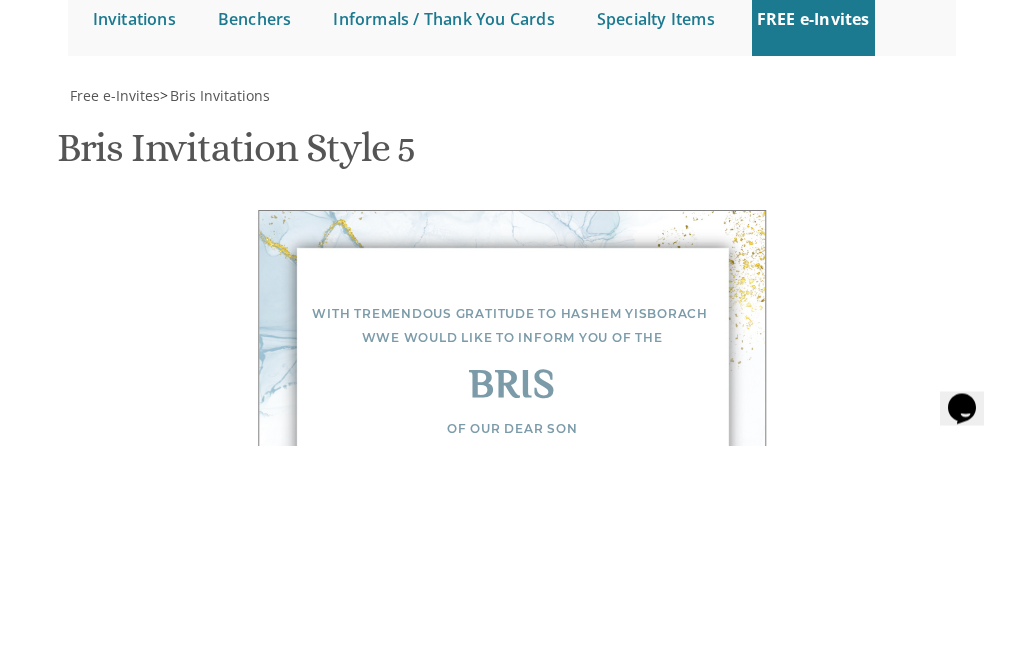 scroll, scrollTop: 1393, scrollLeft: 0, axis: vertical 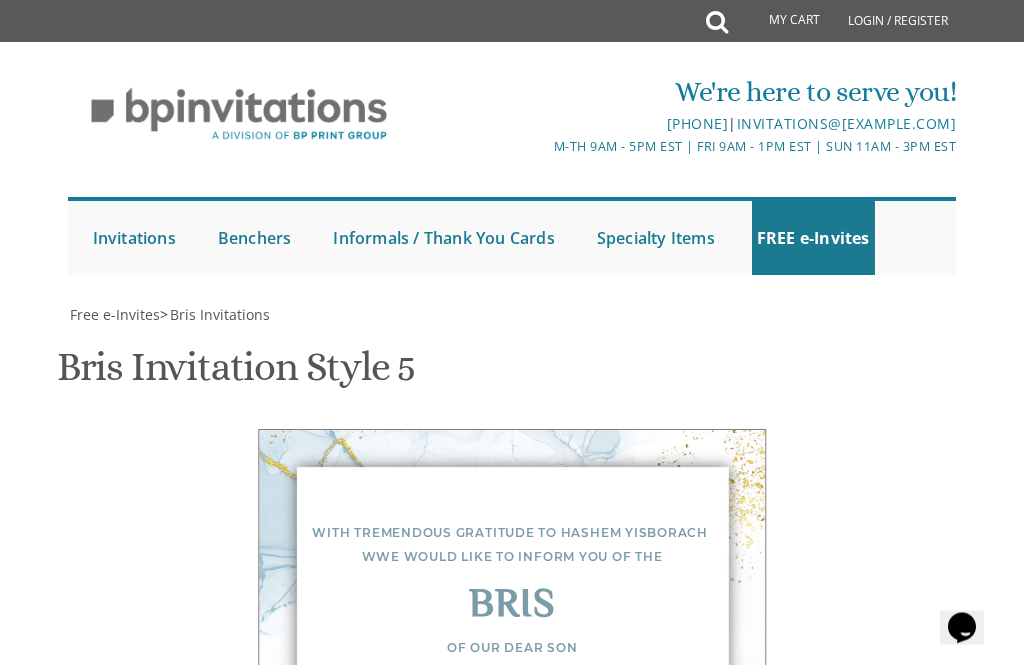 click on "Email Address*" at bounding box center [512, 1493] 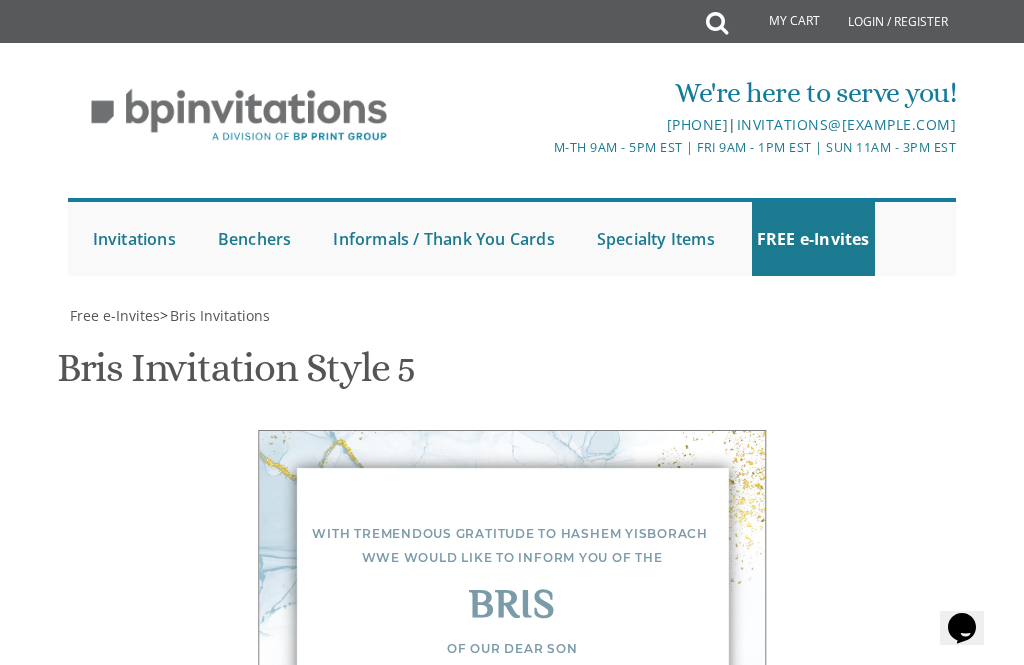 scroll, scrollTop: 1393, scrollLeft: 0, axis: vertical 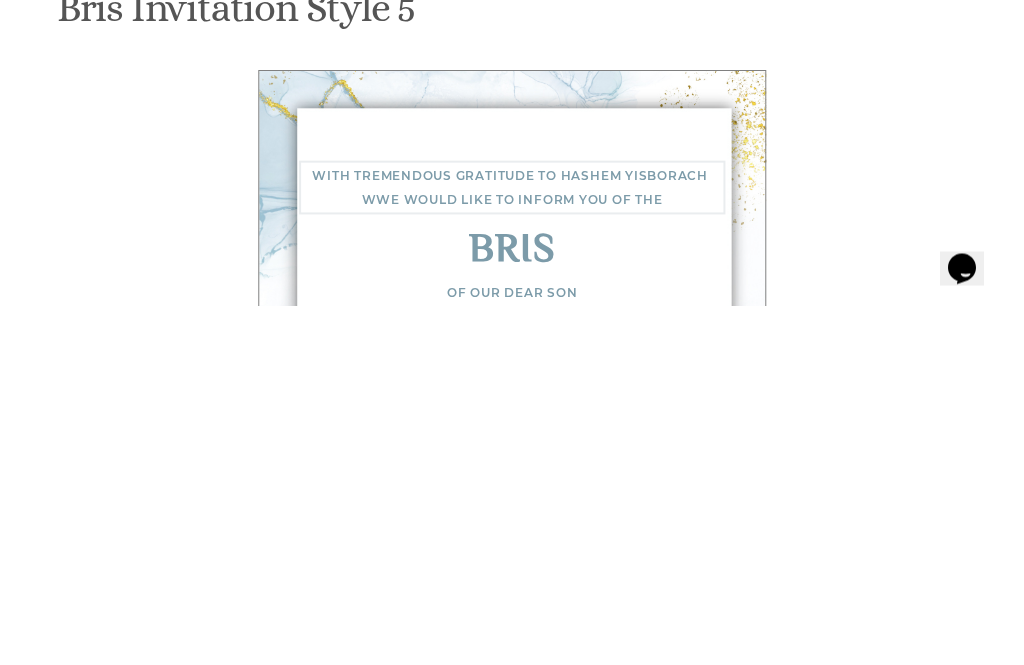 click on "With gratitude to Hashem
We would like to inform you of the" at bounding box center [654, 1119] 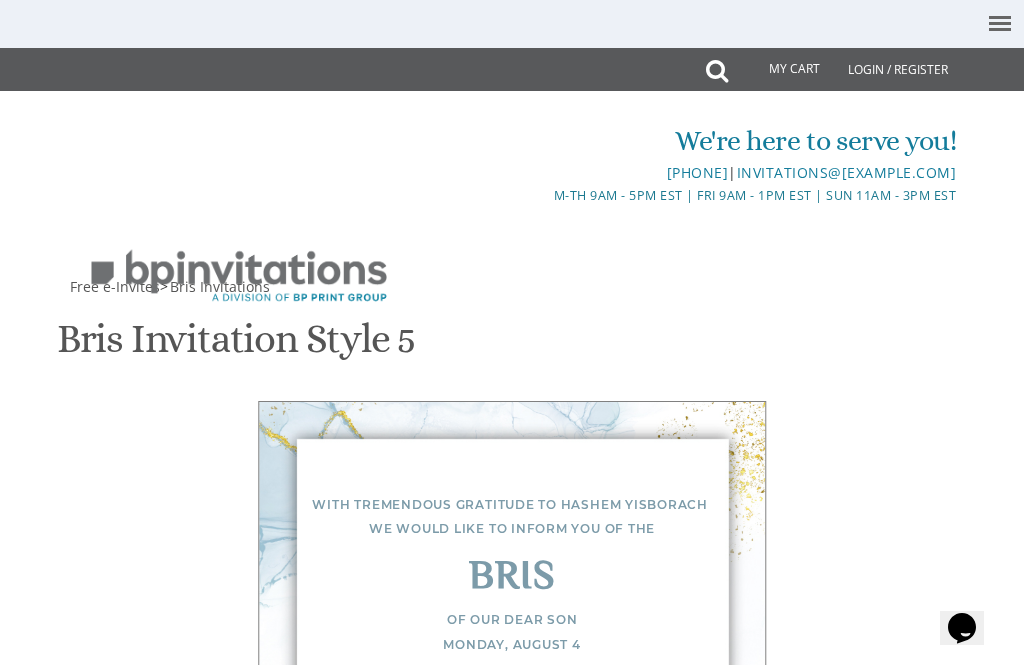 scroll, scrollTop: 663, scrollLeft: 0, axis: vertical 